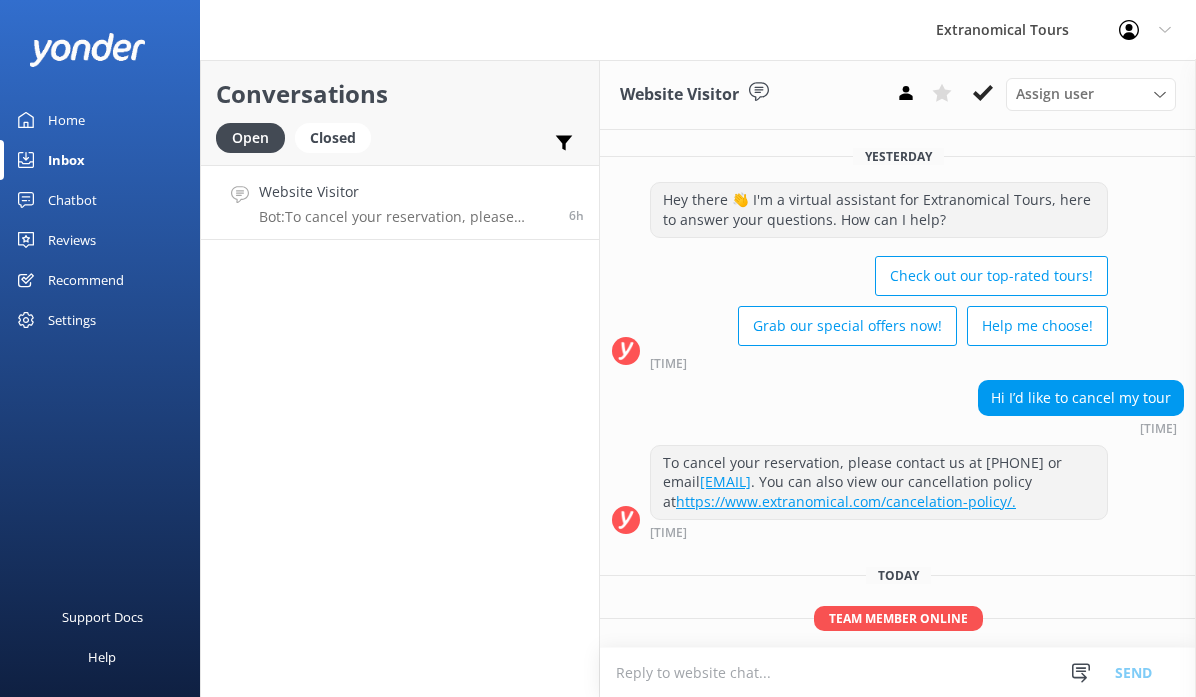 scroll, scrollTop: 0, scrollLeft: 0, axis: both 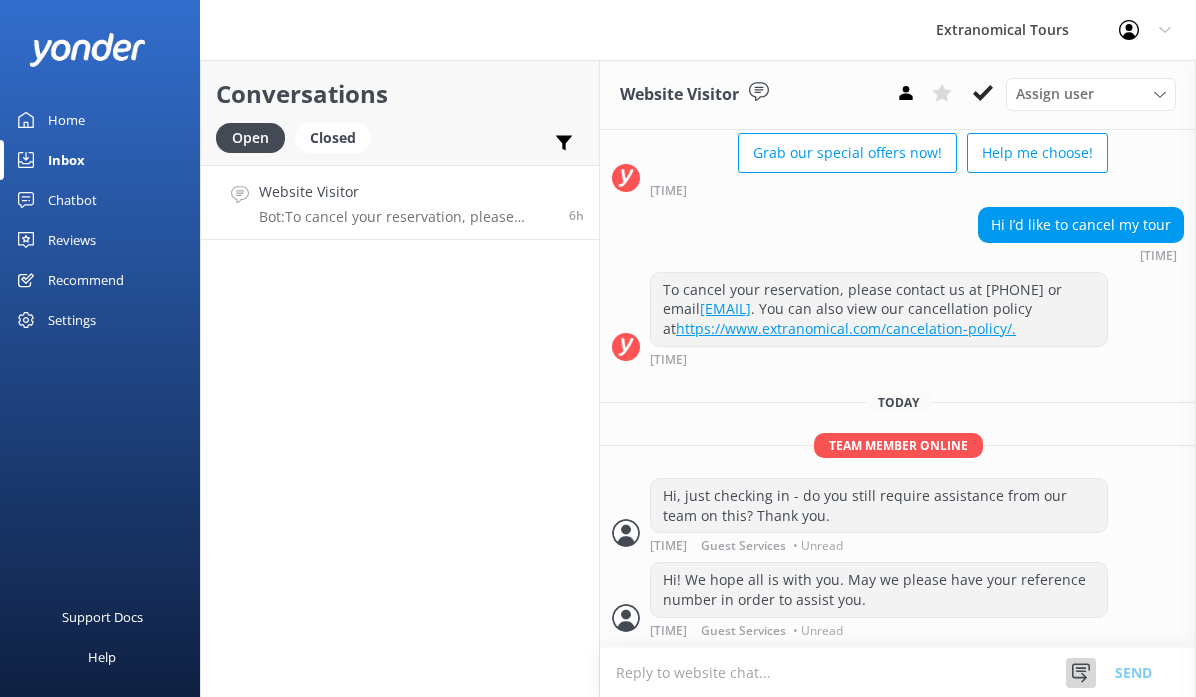 click at bounding box center [1081, 673] 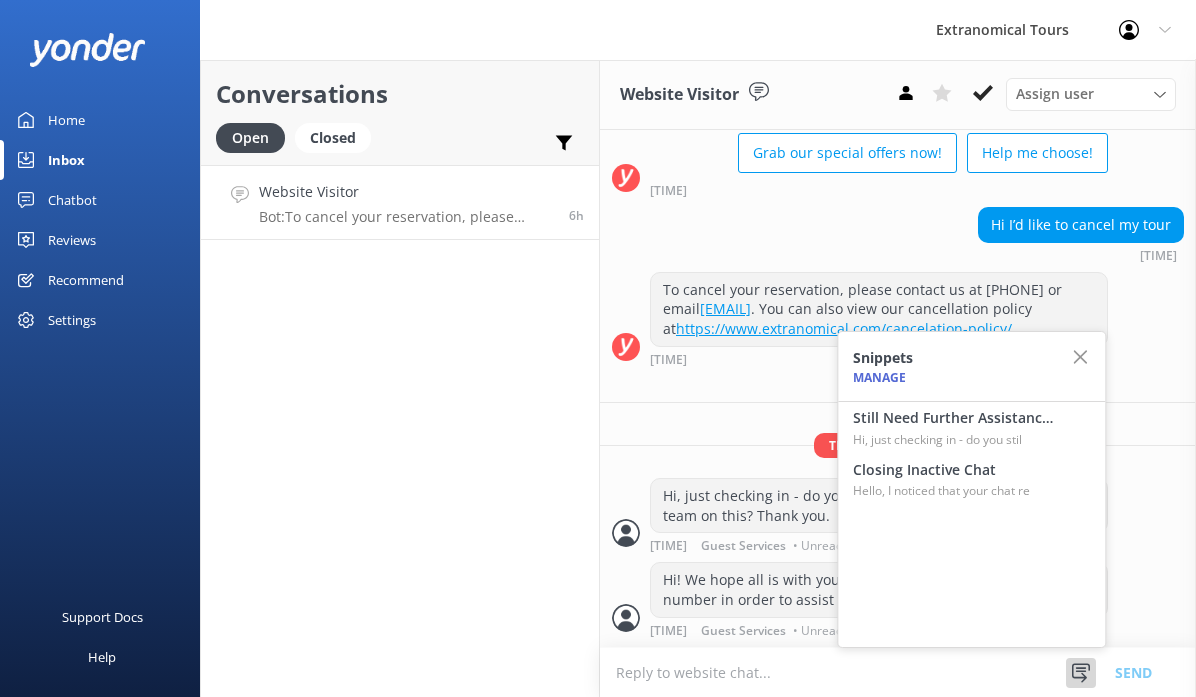 click at bounding box center (1087, 358) 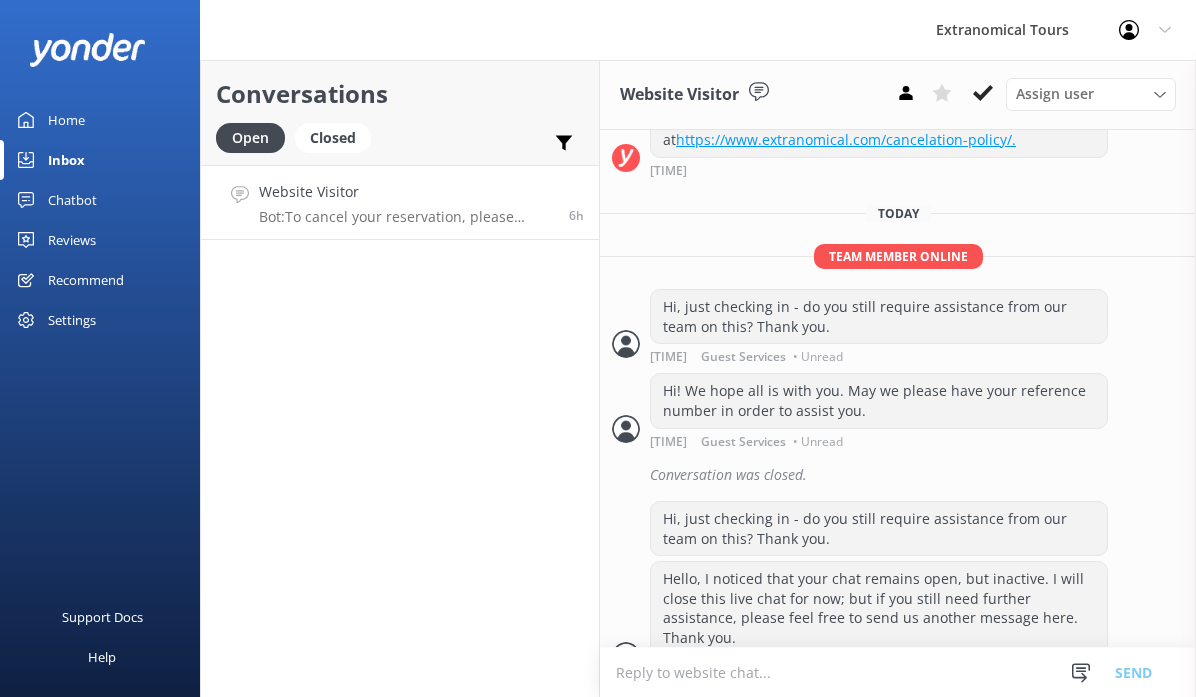scroll, scrollTop: 418, scrollLeft: 0, axis: vertical 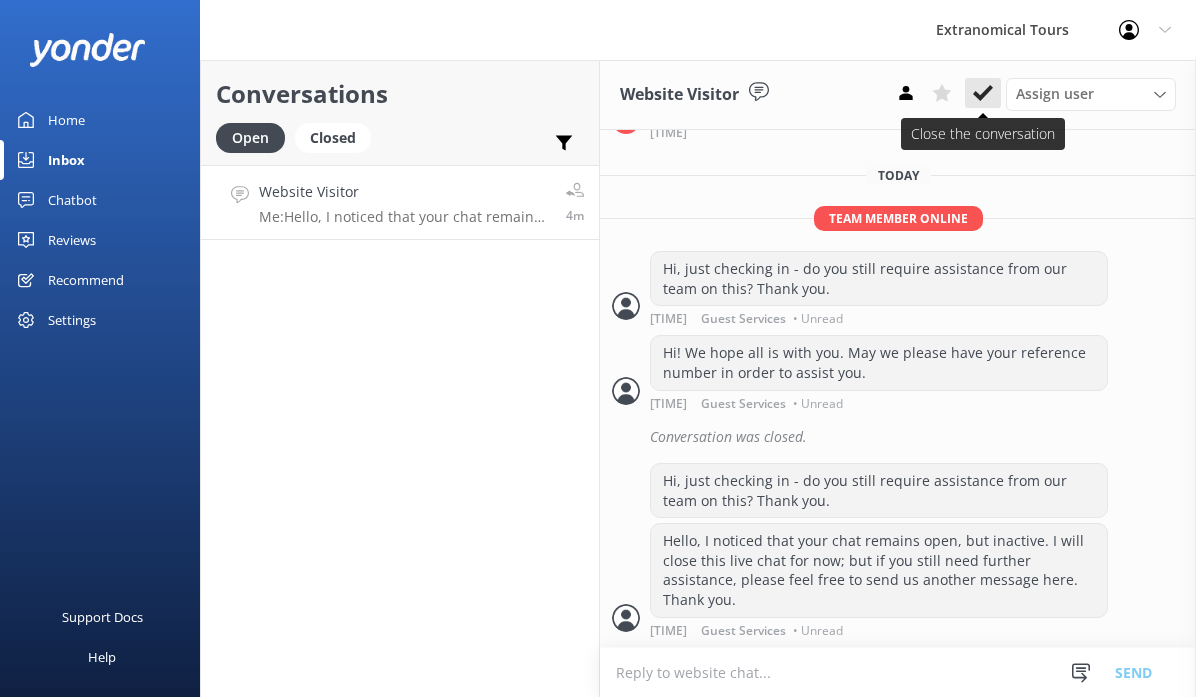 click 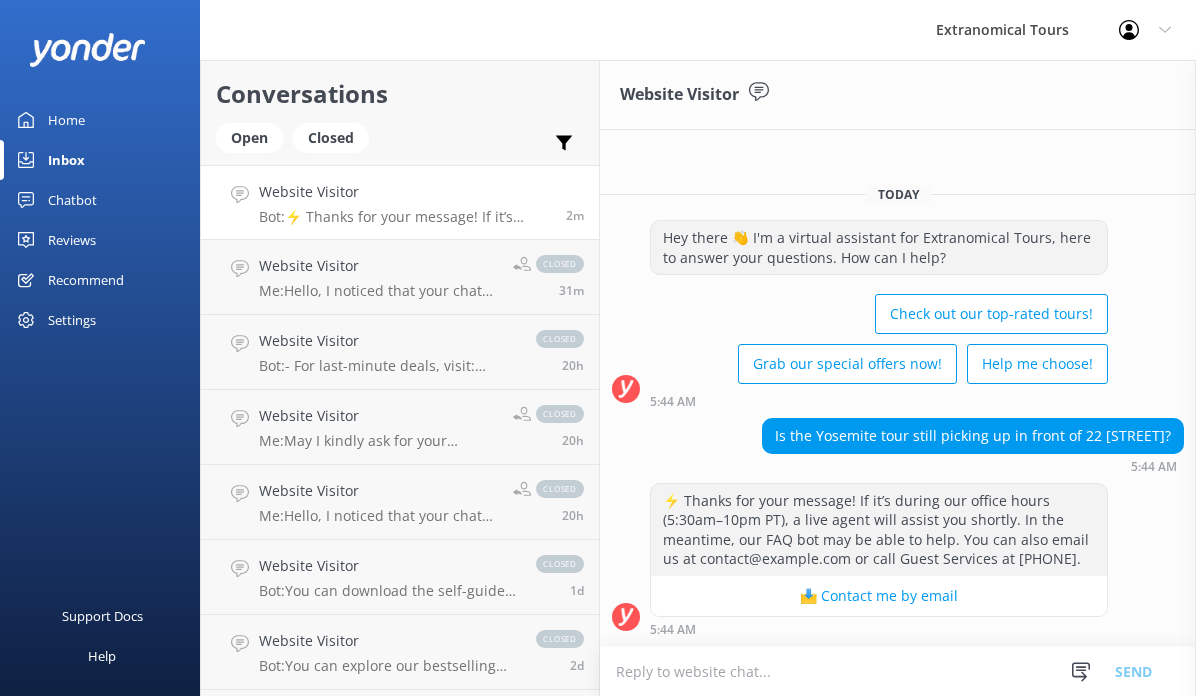 scroll, scrollTop: 0, scrollLeft: 0, axis: both 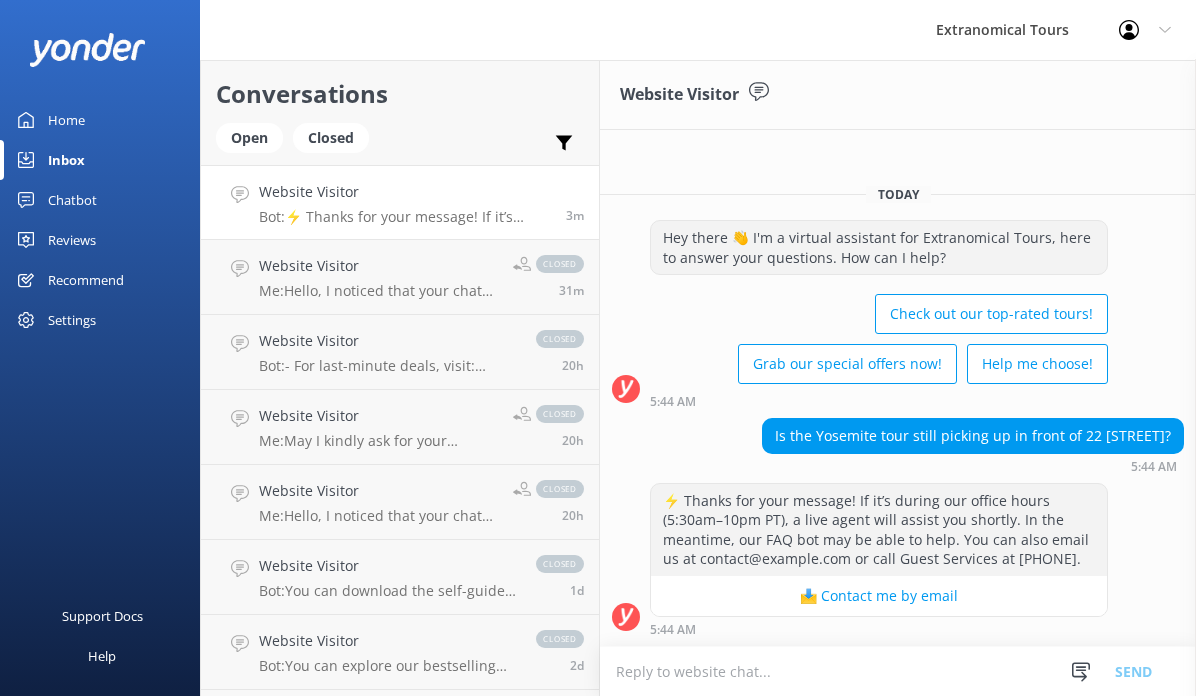 click at bounding box center (898, 671) 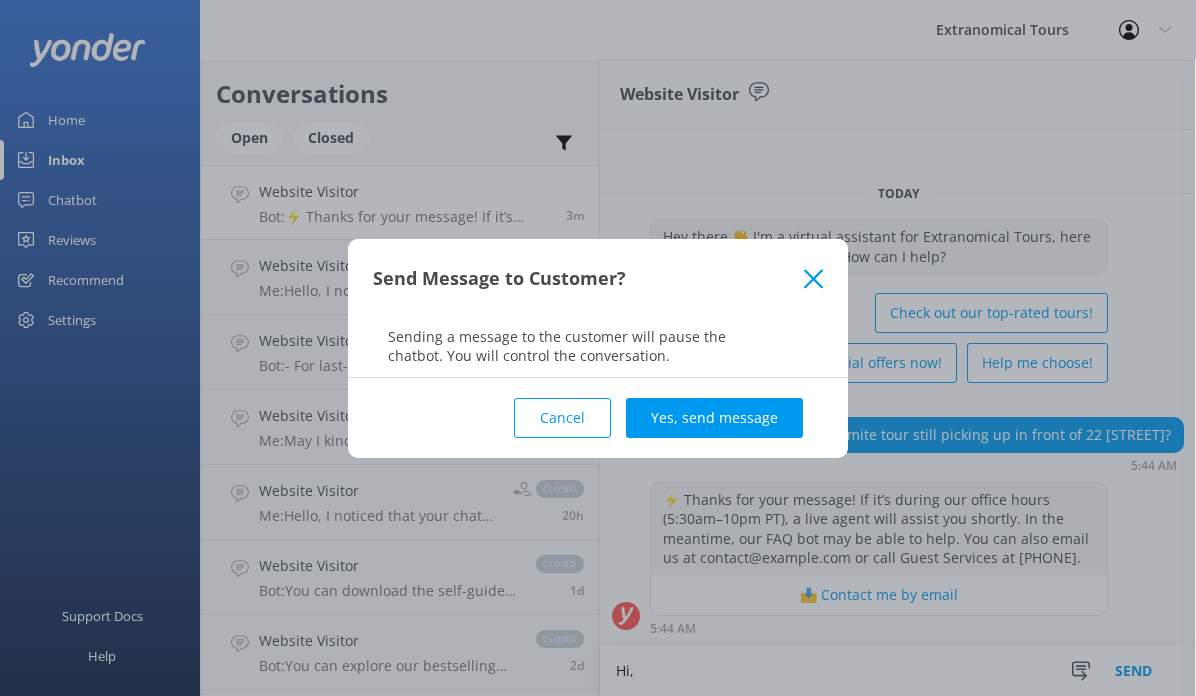 click on "Send Message to Customer?" at bounding box center (598, 279) 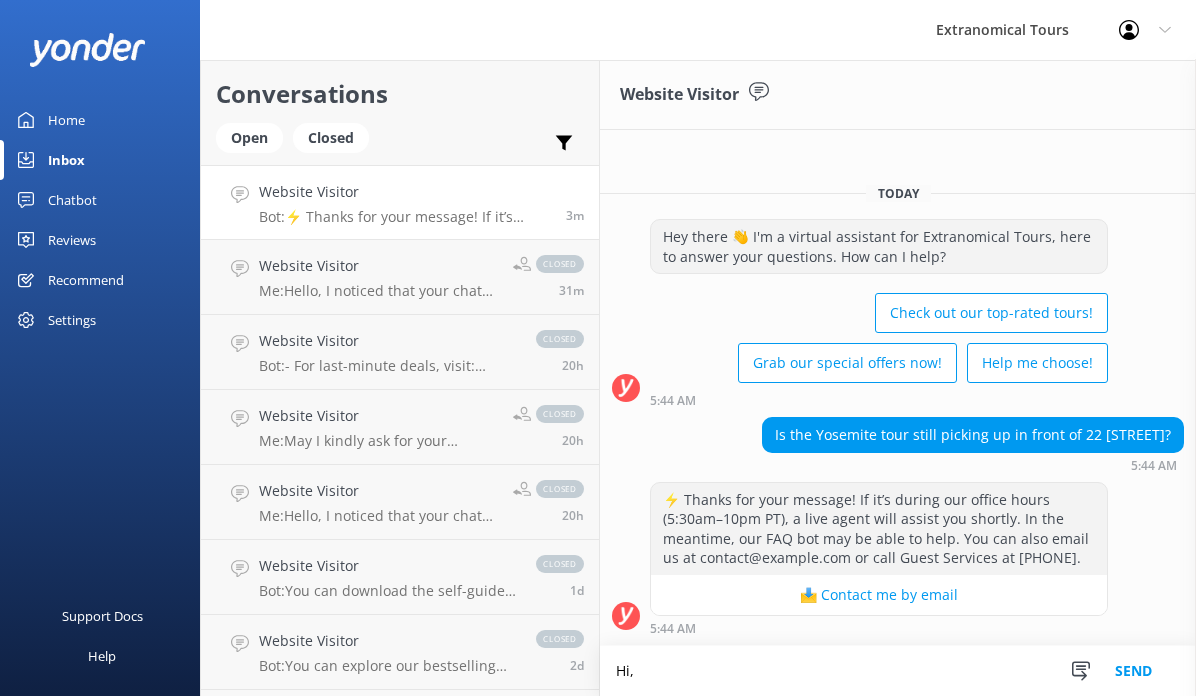 click on "Hi," at bounding box center (898, 671) 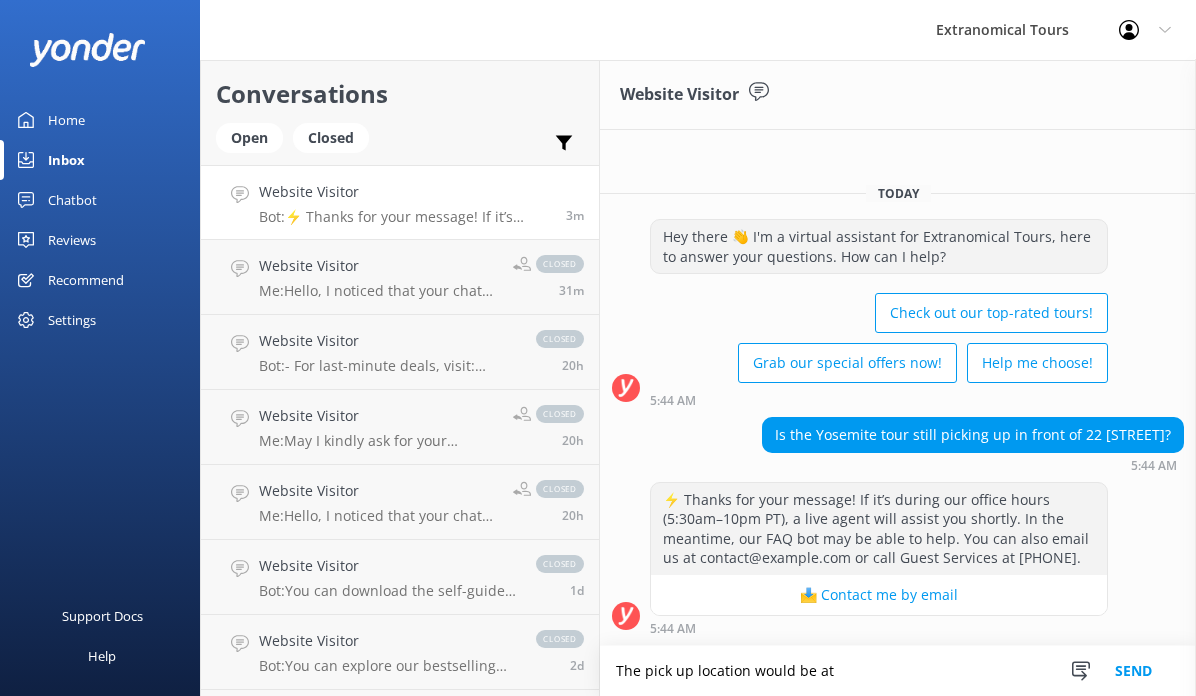 paste on "The Mosser Hotel - 54 [STREET]" 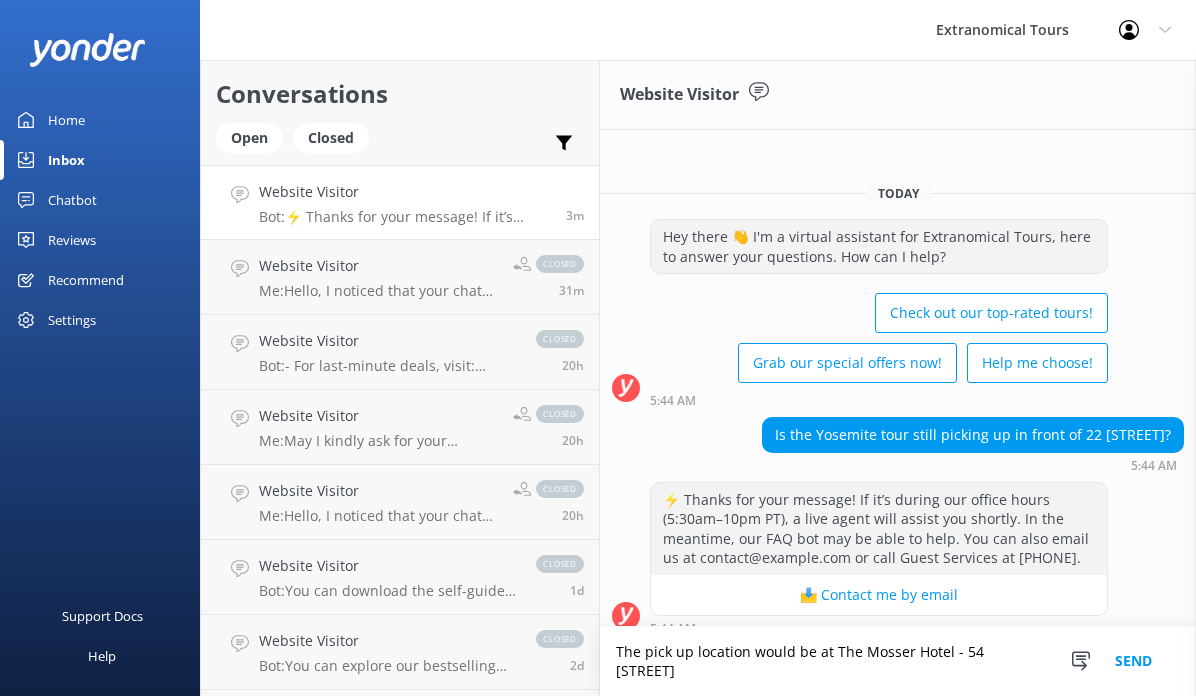 scroll, scrollTop: 0, scrollLeft: 0, axis: both 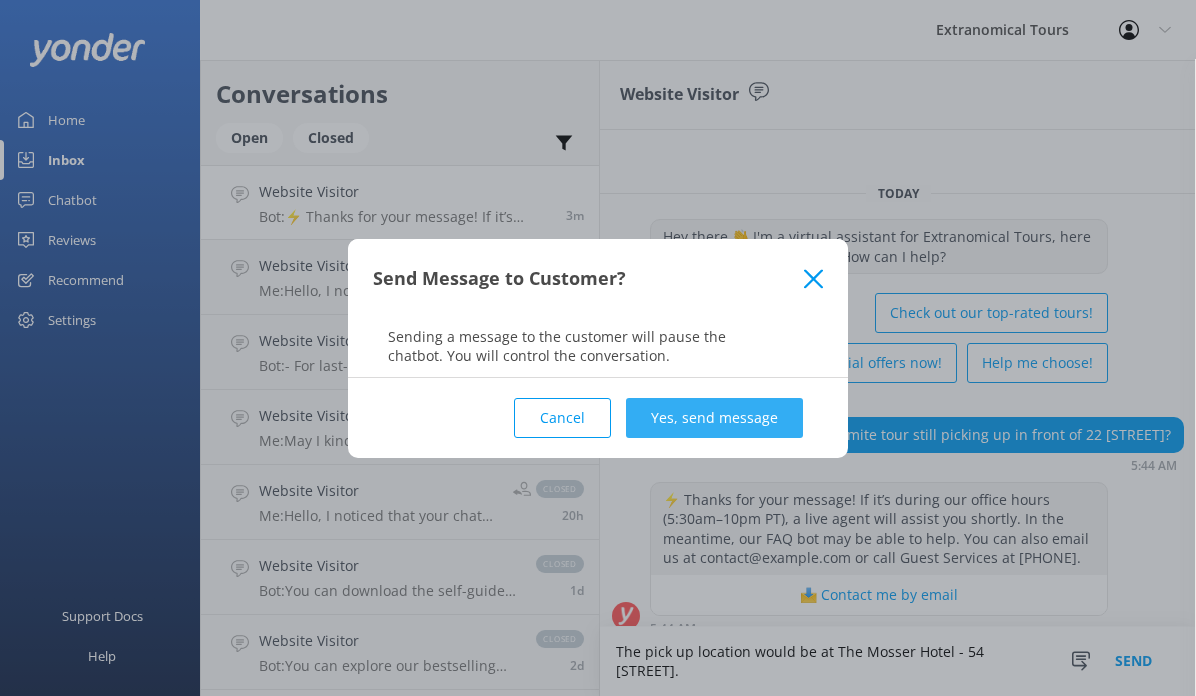 type on "The pick up location would be at The Mosser Hotel - 54 [STREET]." 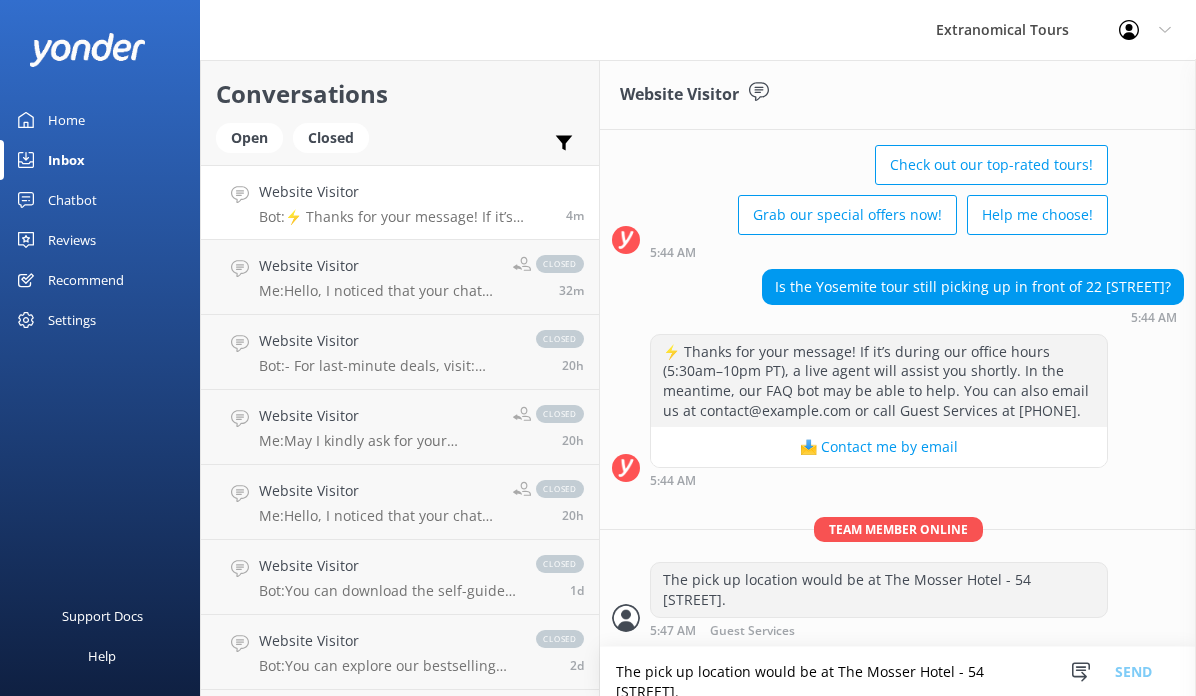 scroll, scrollTop: 176, scrollLeft: 0, axis: vertical 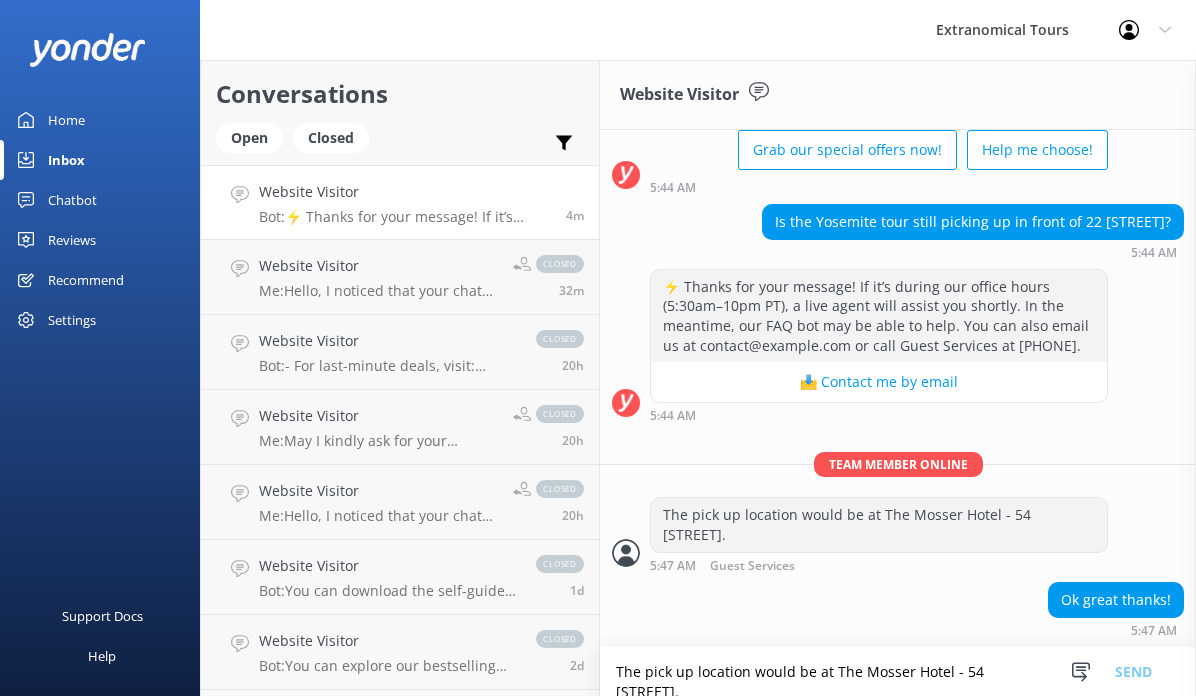 click on "The pick up location would be at The Mosser Hotel - 54 [STREET]." at bounding box center [898, 671] 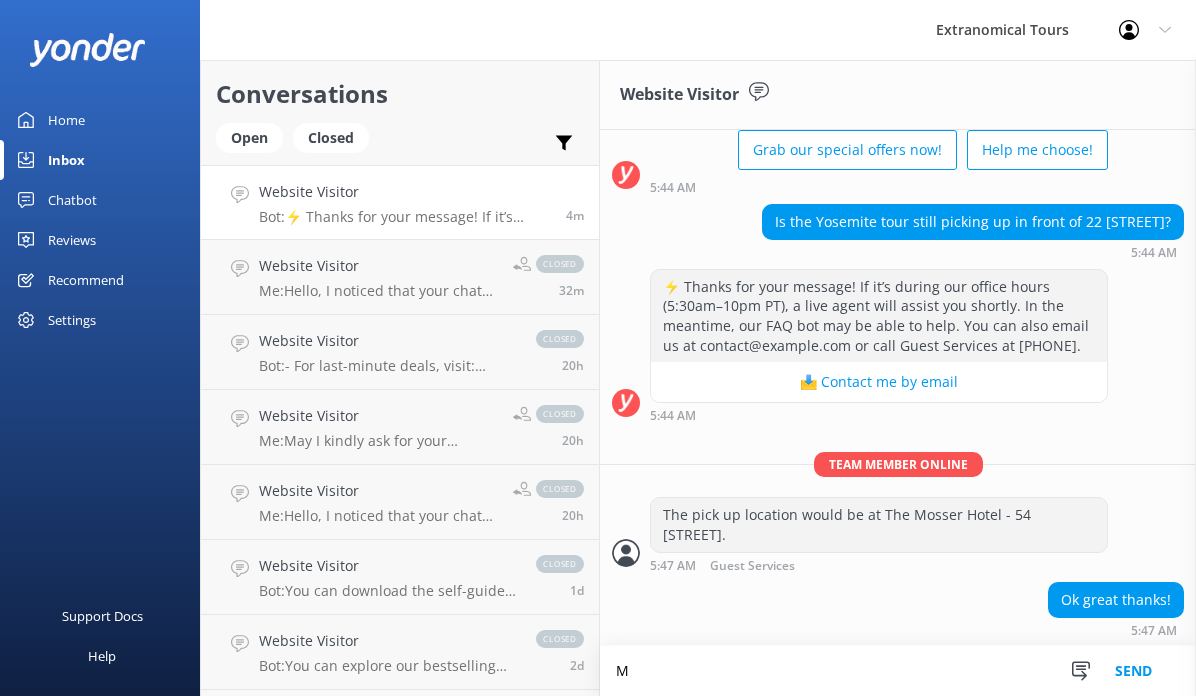 scroll, scrollTop: 177, scrollLeft: 0, axis: vertical 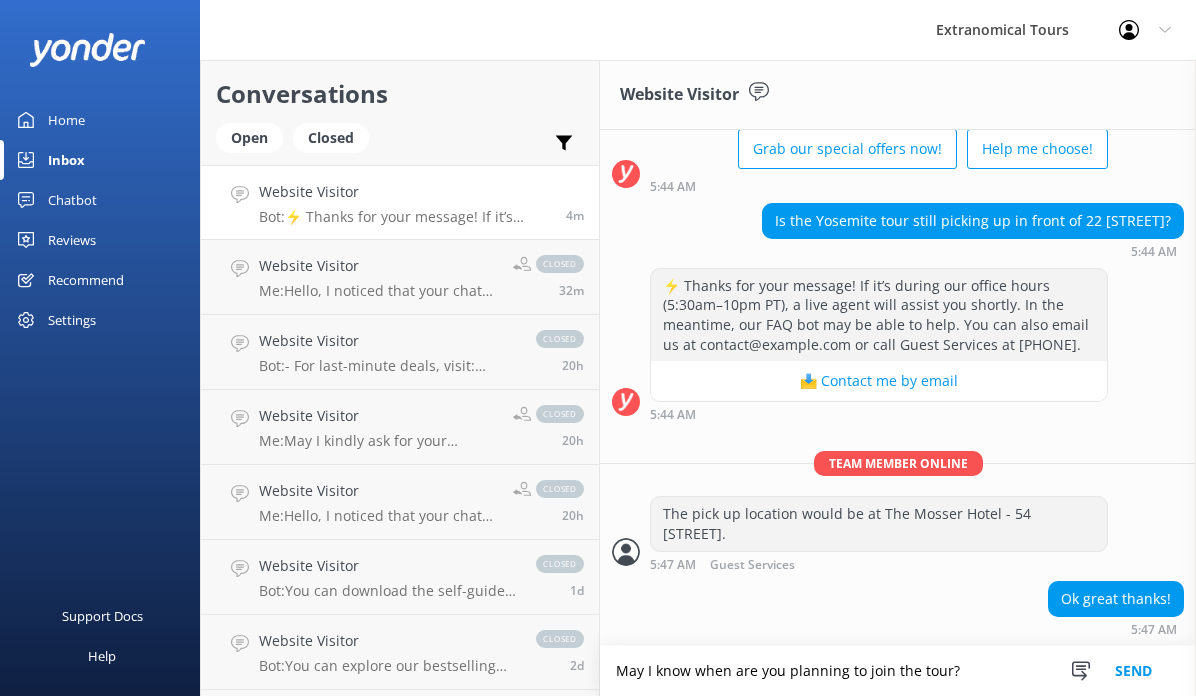 type on "May I know when are you planning to join the tour?" 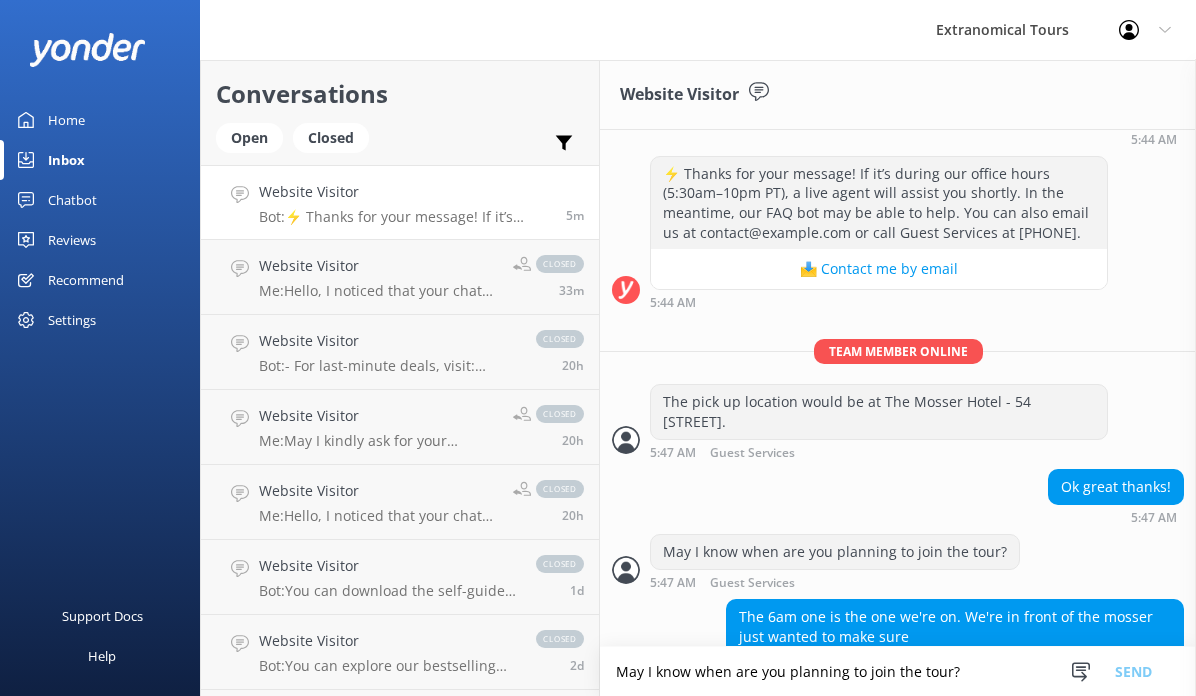 scroll, scrollTop: 325, scrollLeft: 0, axis: vertical 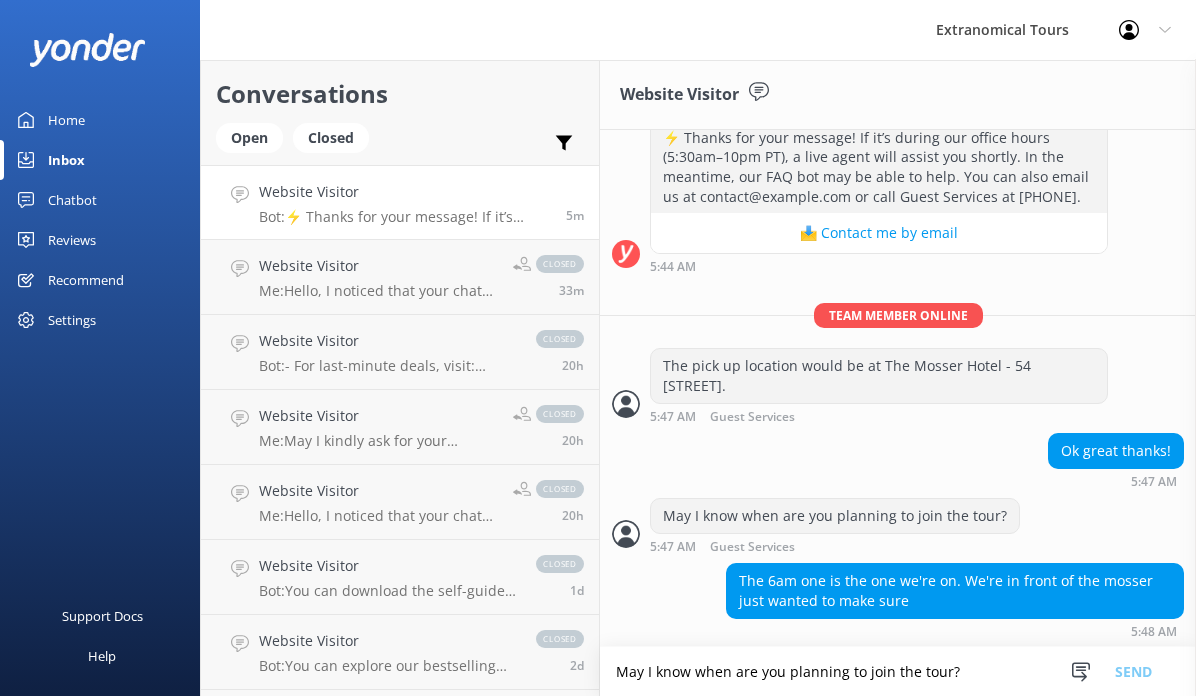 click on "May I know when are you planning to join the tour?" at bounding box center (898, 671) 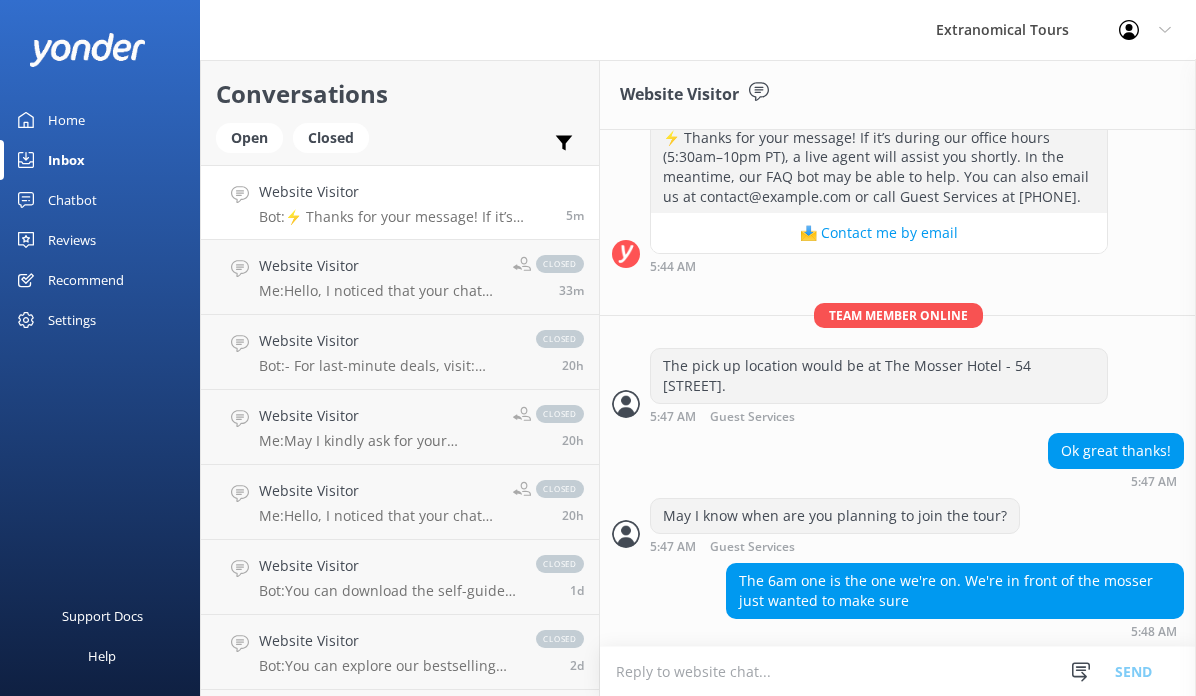 type on "O" 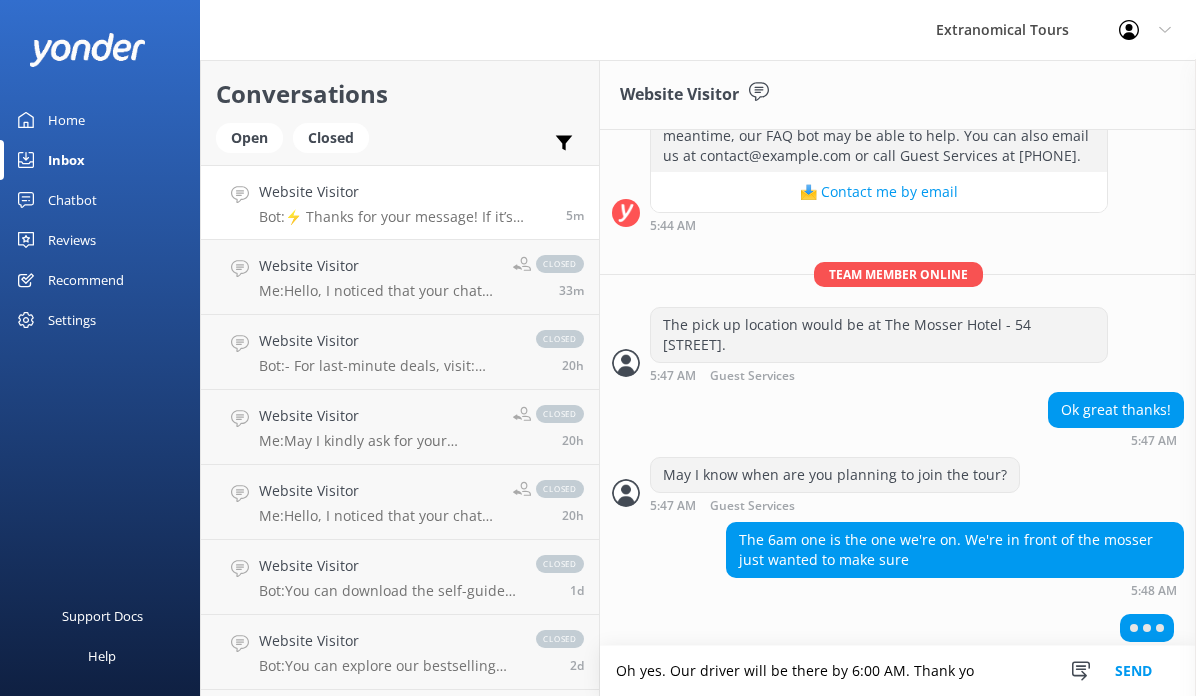 scroll, scrollTop: 373, scrollLeft: 0, axis: vertical 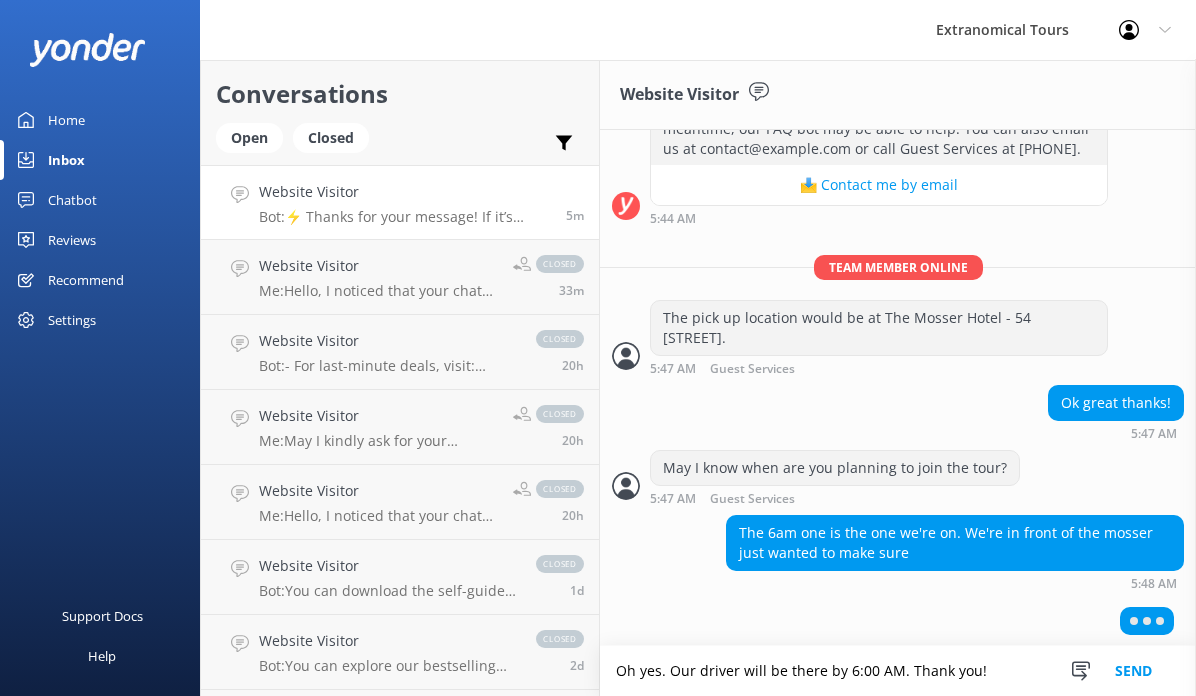 type on "Oh yes. Our driver will be there by 6:00 AM. Thank you!" 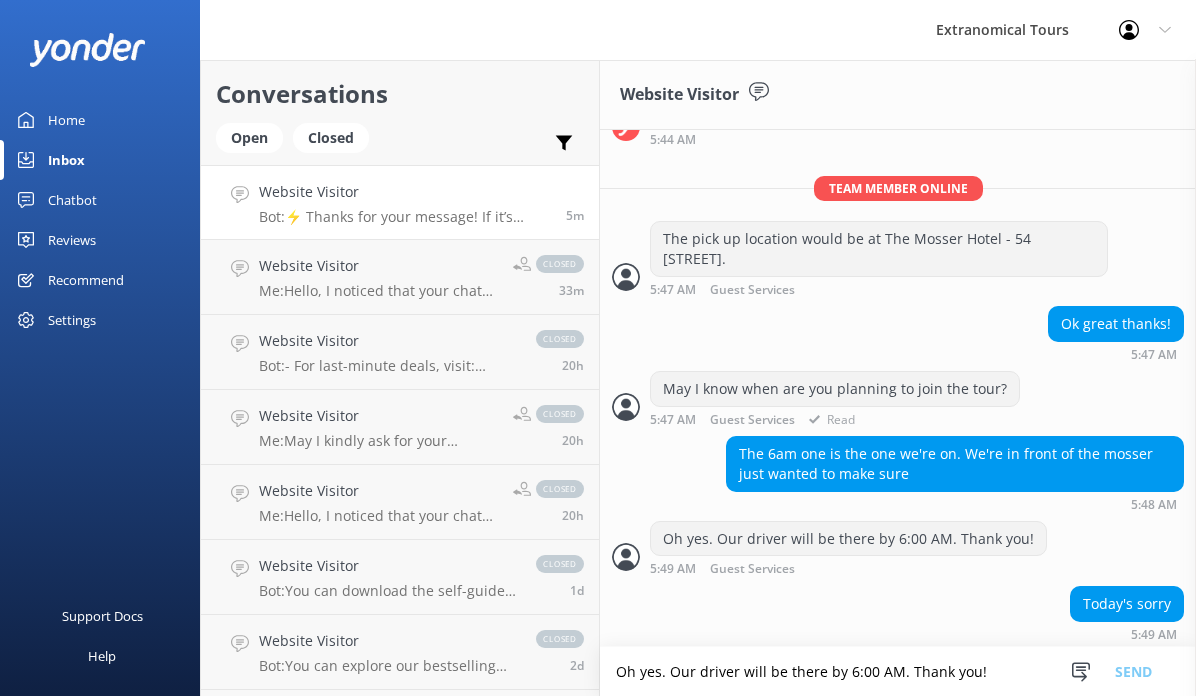 scroll, scrollTop: 456, scrollLeft: 0, axis: vertical 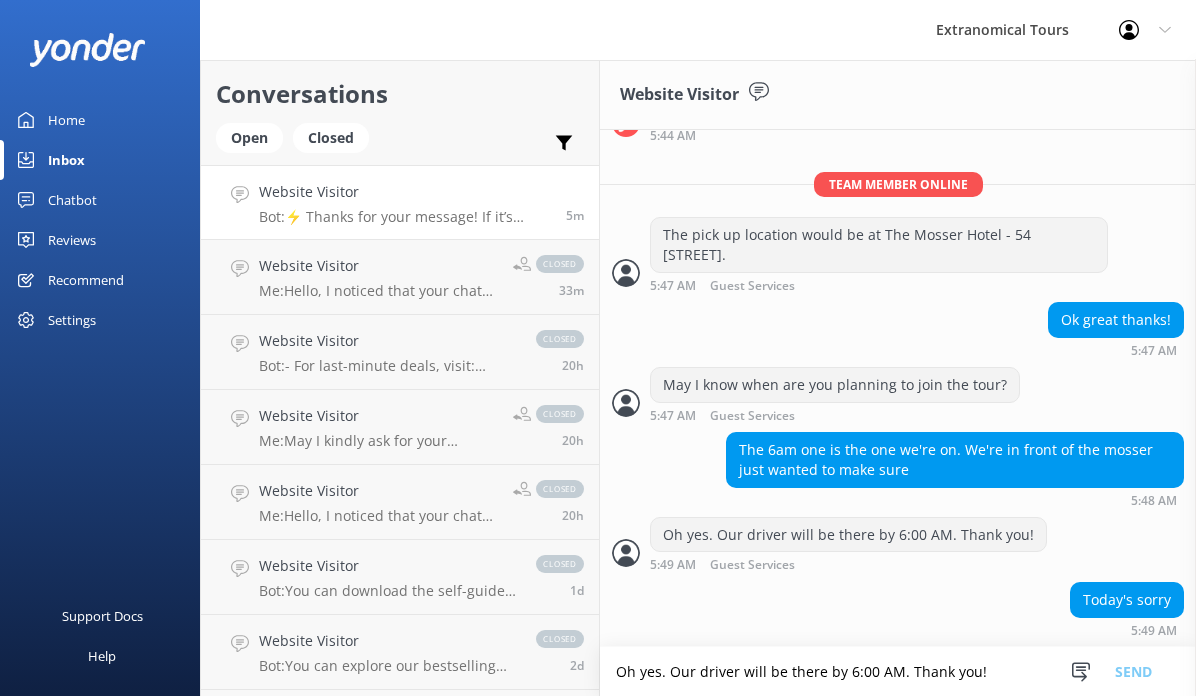 click on "Snippets Manage Still Need Further Assistance? Hi, just checking in - do you stil Closing Inactive Chat Hello, I noticed that your chat re Send" at bounding box center (1118, 671) 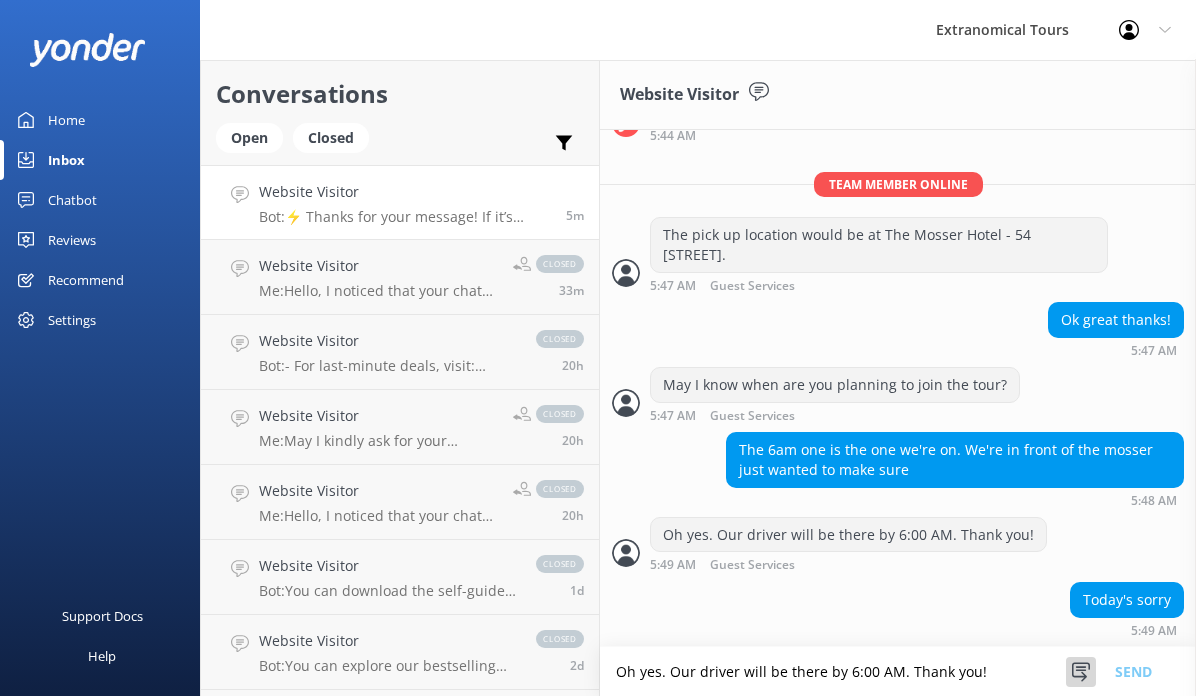 click 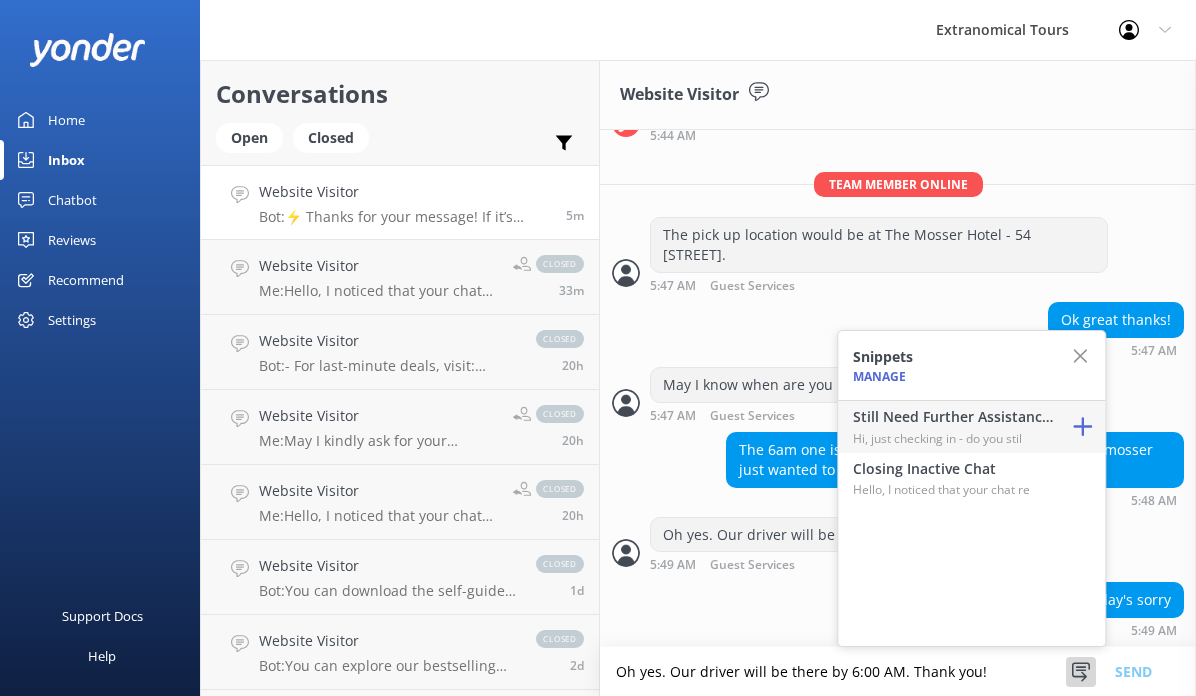 click on "Hi, just checking in - do you stil" at bounding box center (953, 438) 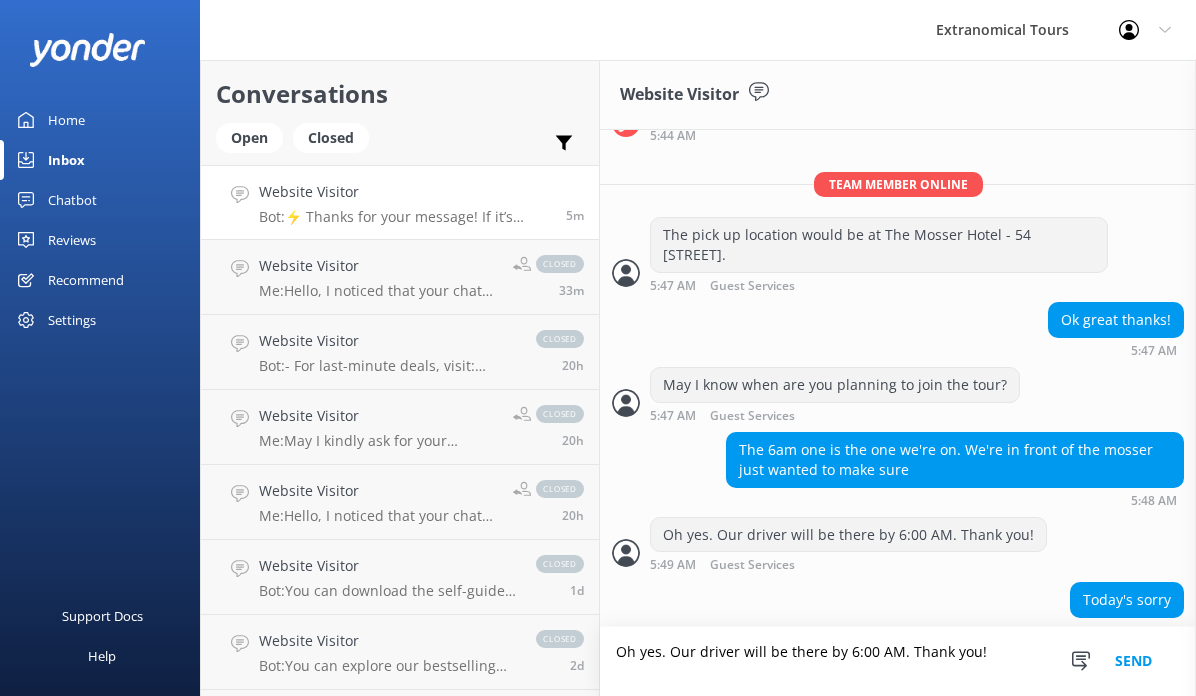 click on "Send" at bounding box center [1133, 661] 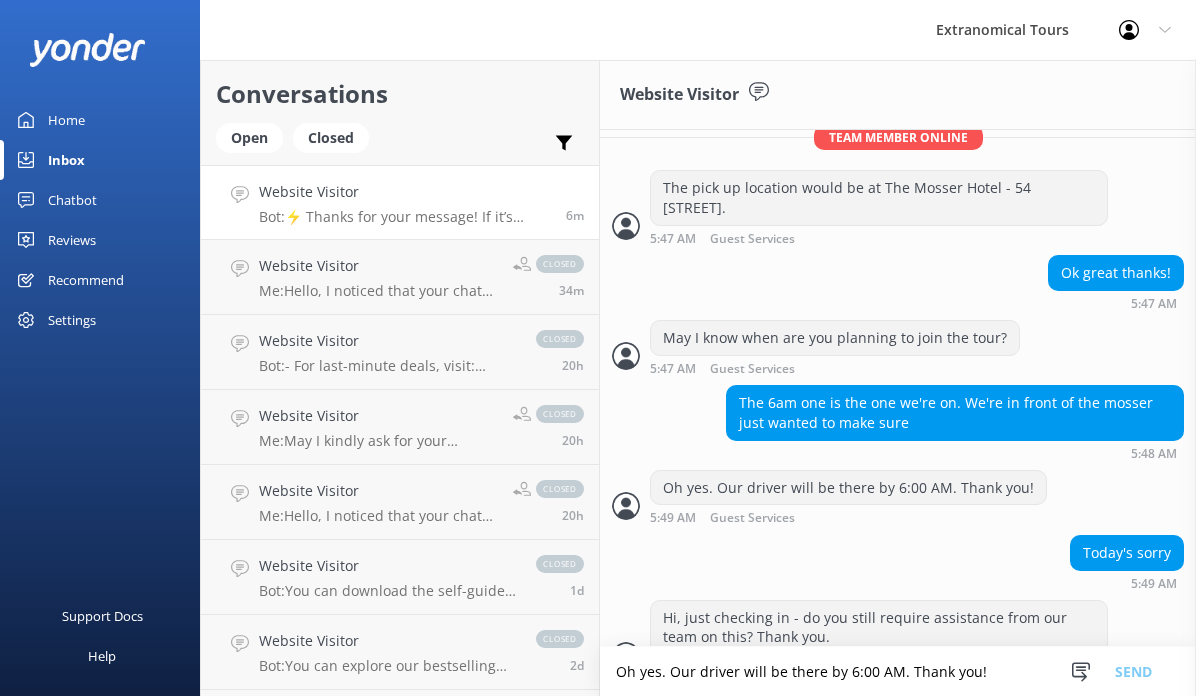 scroll, scrollTop: 605, scrollLeft: 0, axis: vertical 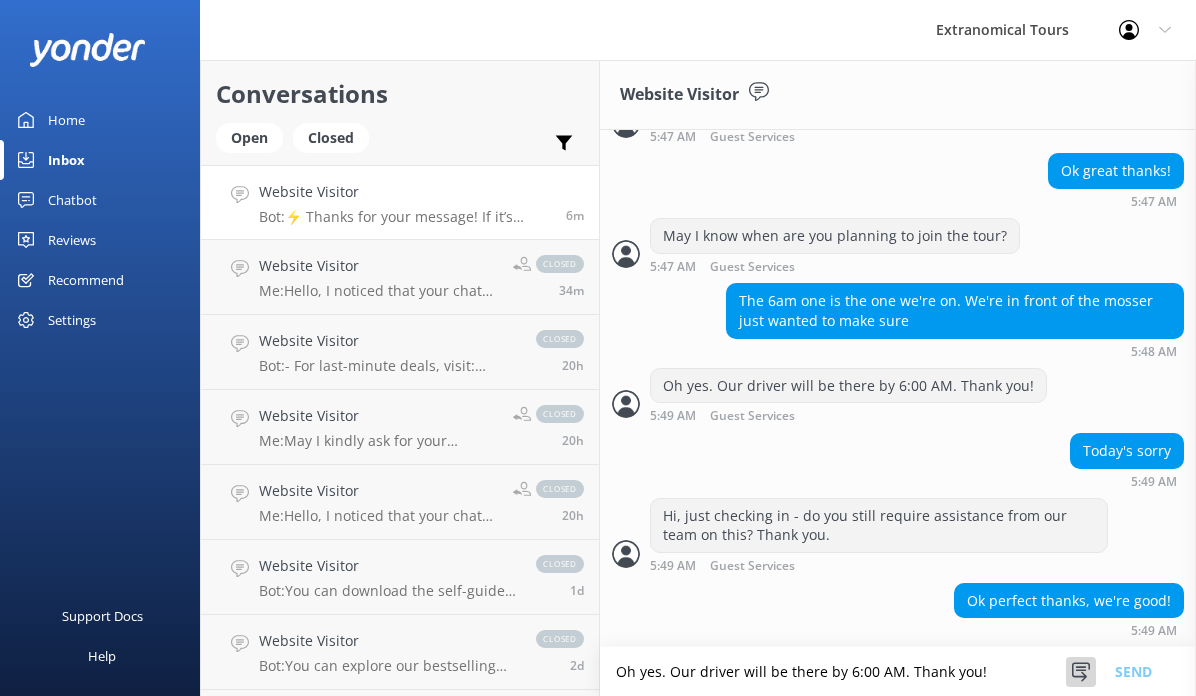 click 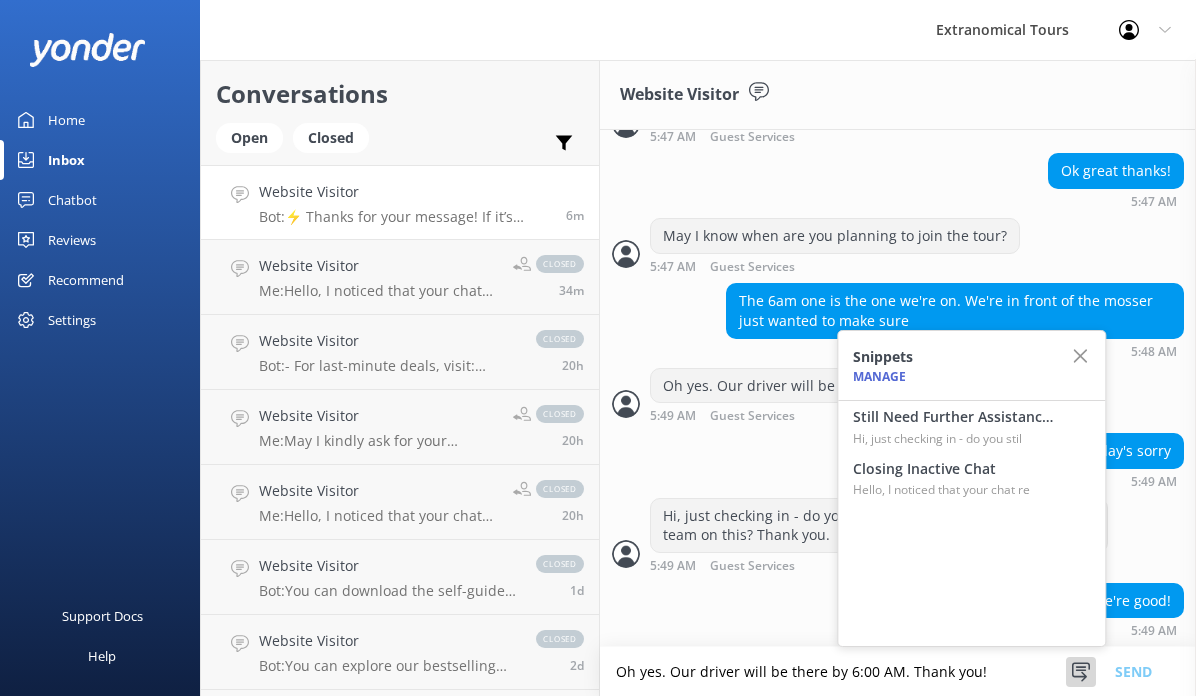 click on "Closing Inactive Chat" at bounding box center (953, 469) 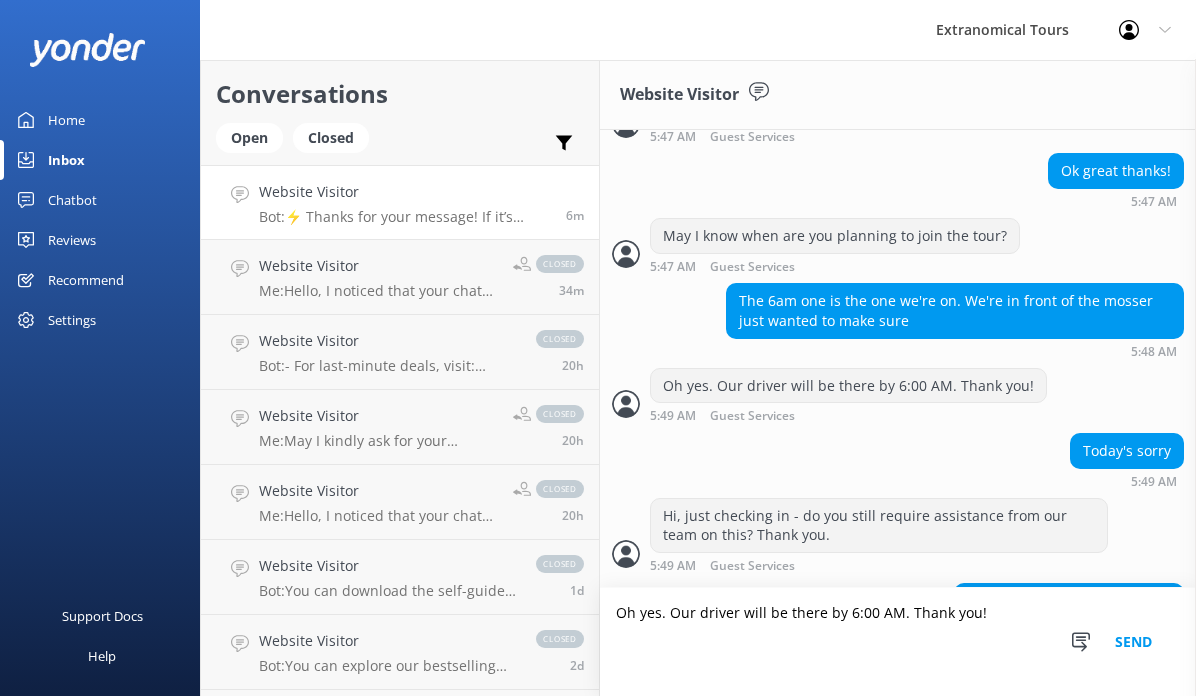 scroll, scrollTop: 664, scrollLeft: 0, axis: vertical 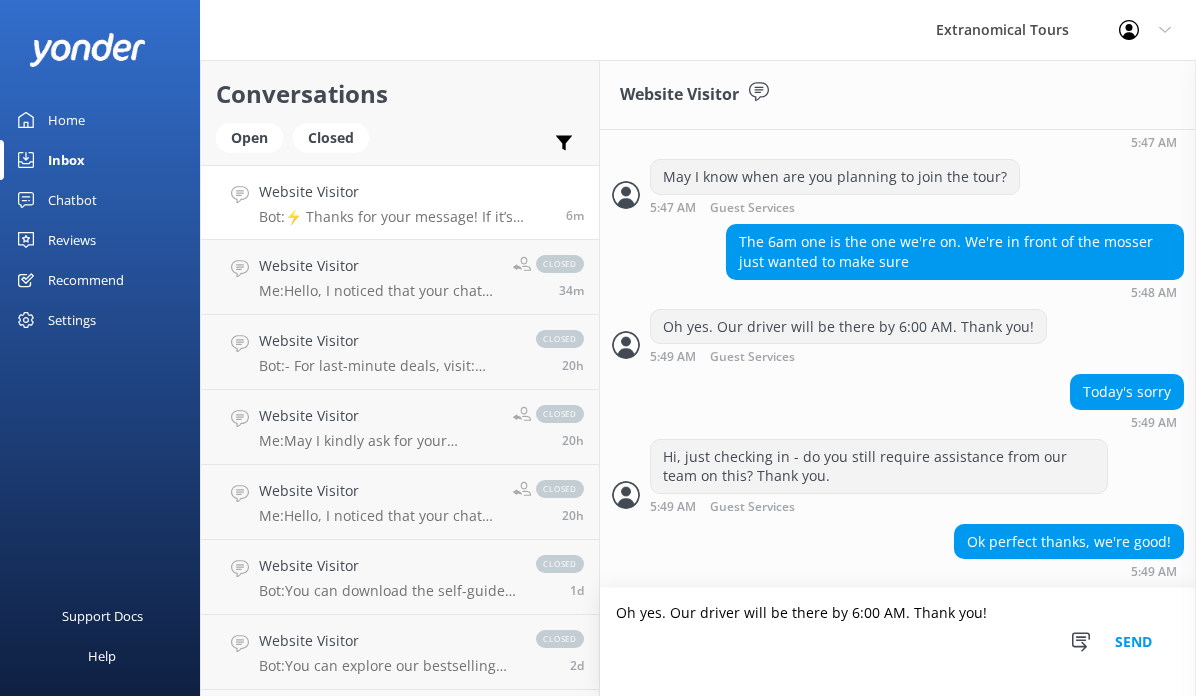 click on "Hello, I noticed that your chat remains open, but inactive. I will close this live chat for now; but if you still need further assistance, please feel free to send us another message here. Thank you." at bounding box center [898, 642] 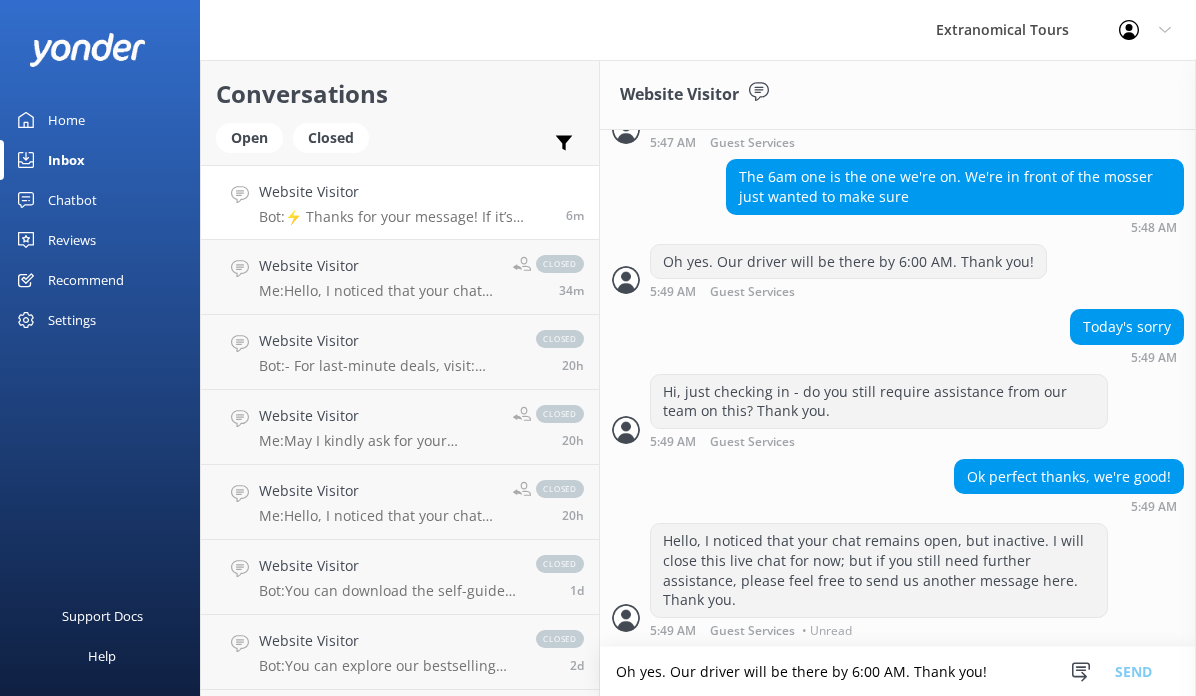 scroll, scrollTop: 729, scrollLeft: 0, axis: vertical 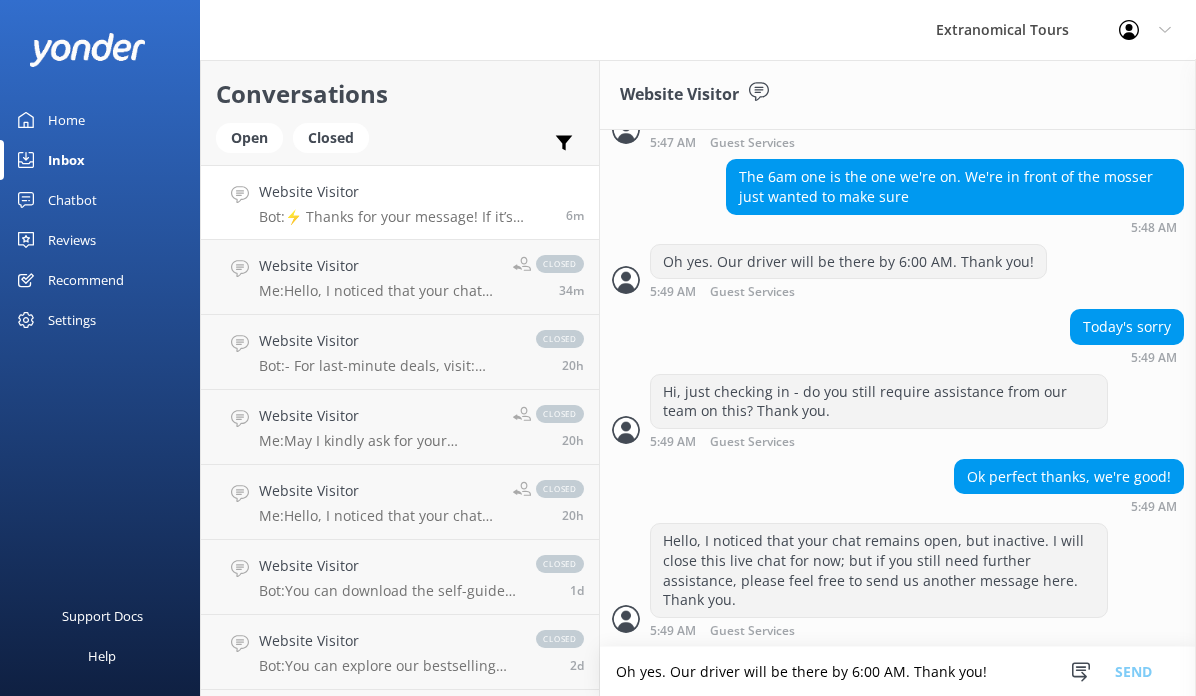 click on "Bot:  ⚡ Thanks for your message! If it’s during our office hours (5:30am–10pm PT), a live agent will assist you shortly. In the meantime, our FAQ bot may be able to help. You can also email us at contact@example.com or call Guest Services at [PHONE]." at bounding box center (405, 217) 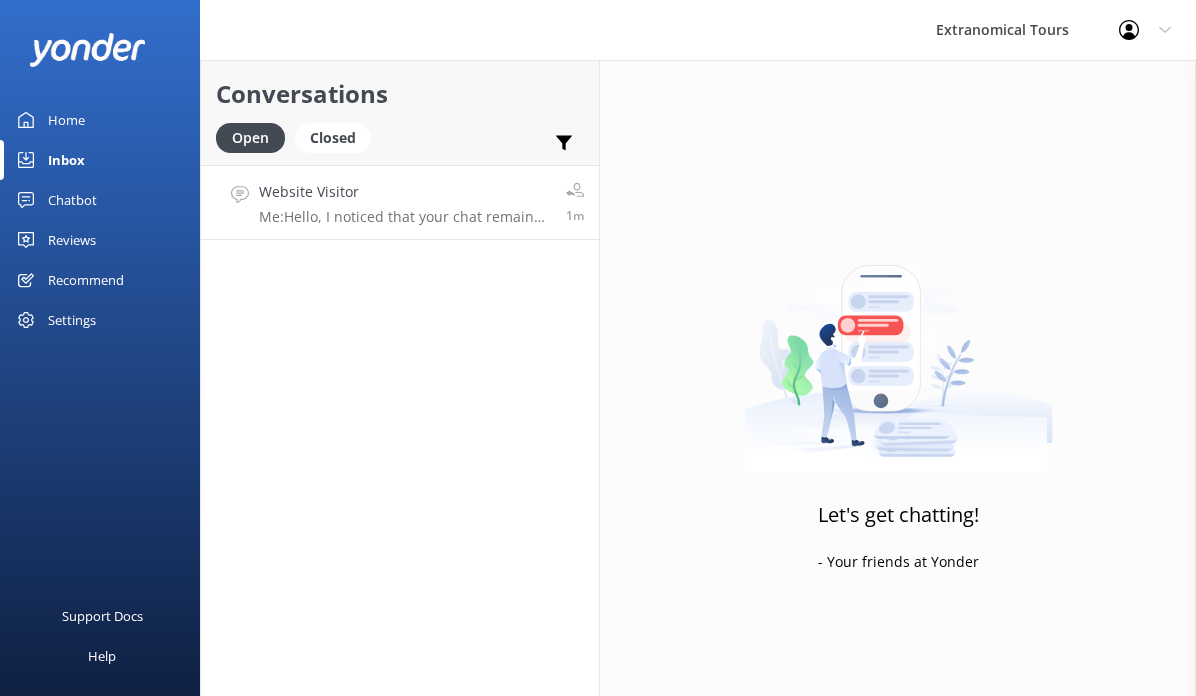 click on "Me:  Hello, I noticed that your chat remains open, but inactive. I will close this live chat for now; but if you still need further assistance, please feel free to send us another message here. Thank you." at bounding box center (405, 217) 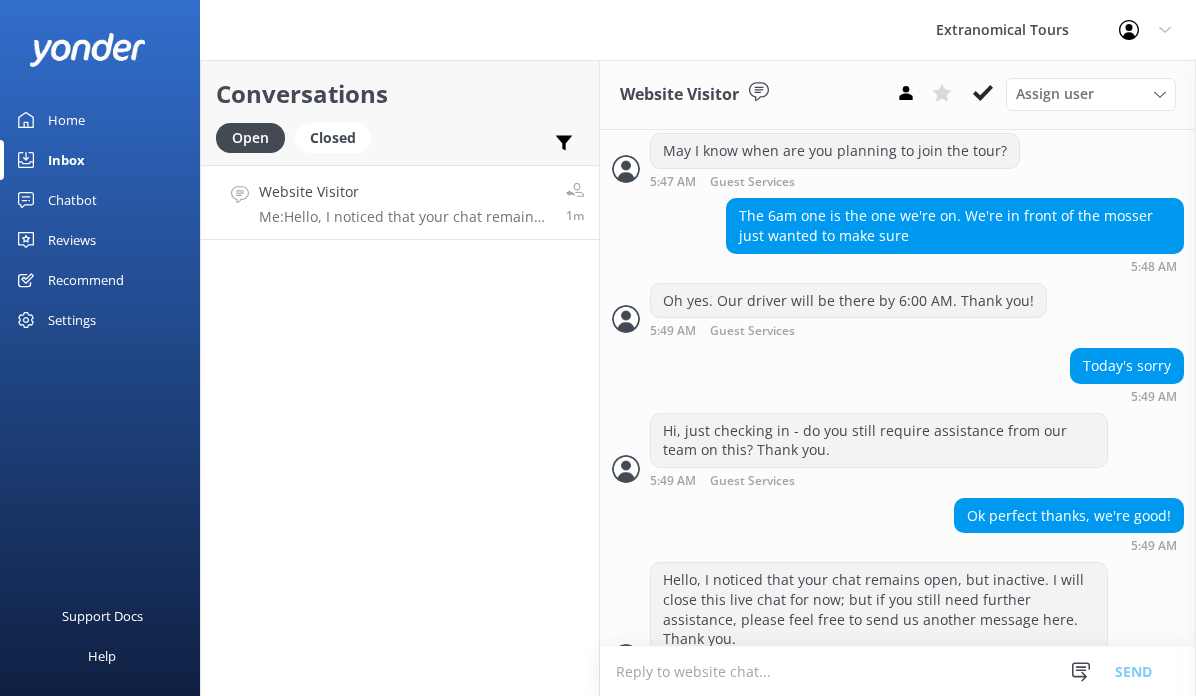 scroll, scrollTop: 729, scrollLeft: 0, axis: vertical 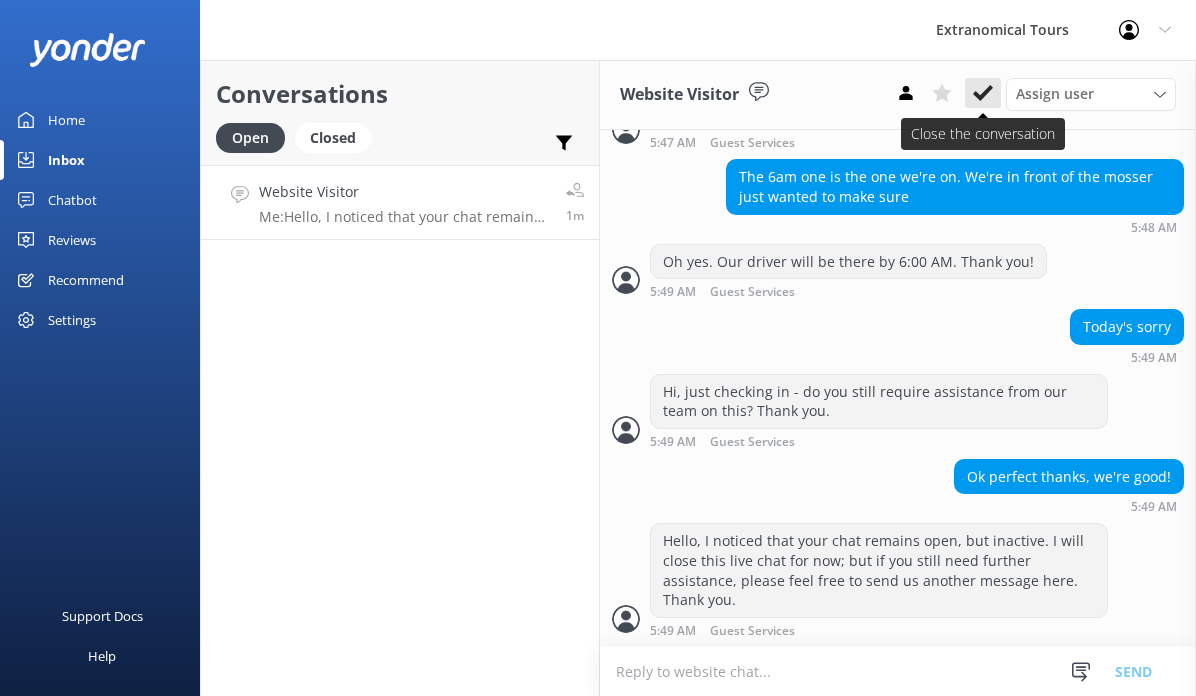 click 